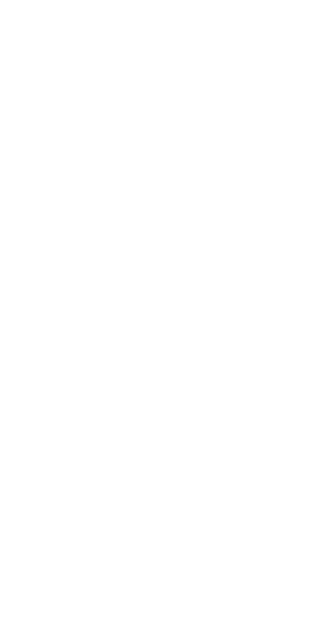 scroll, scrollTop: 0, scrollLeft: 0, axis: both 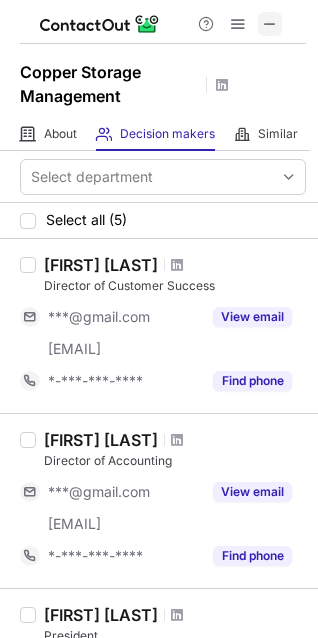 click at bounding box center [270, 24] 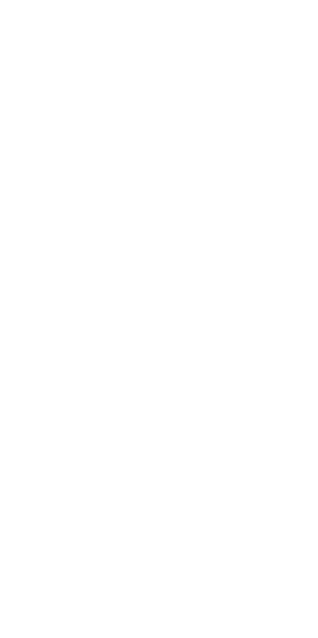 scroll, scrollTop: 0, scrollLeft: 0, axis: both 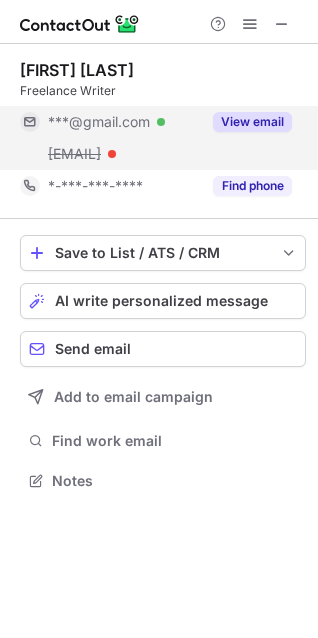 click on "View email" at bounding box center (252, 122) 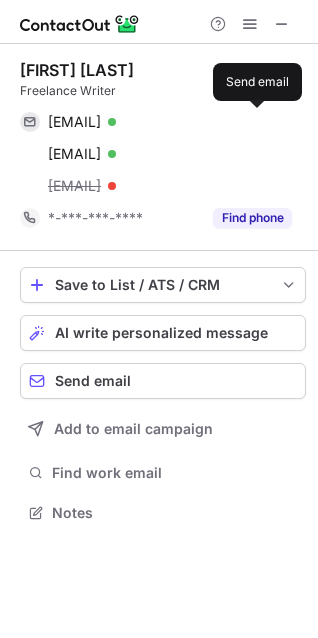 scroll, scrollTop: 9, scrollLeft: 9, axis: both 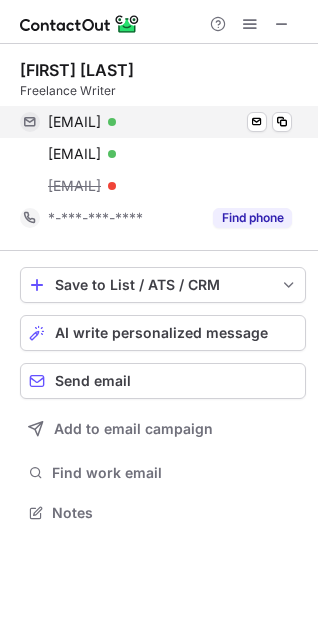 click on "lbronner1@gmail.com Verified Send email Copy" at bounding box center (156, 122) 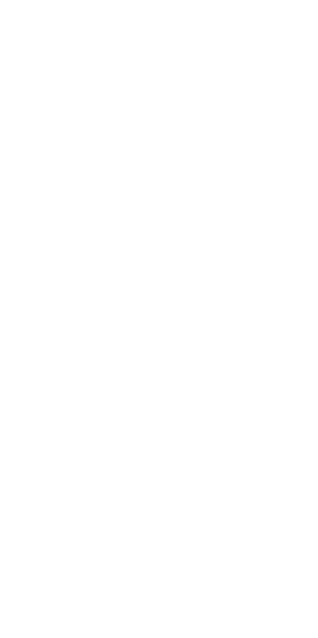 scroll, scrollTop: 0, scrollLeft: 0, axis: both 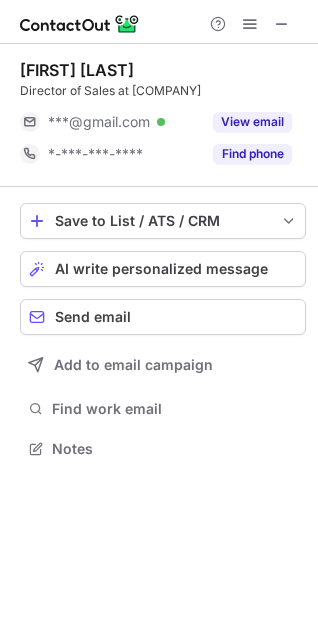click on "[FIRST] [LAST]" at bounding box center (77, 70) 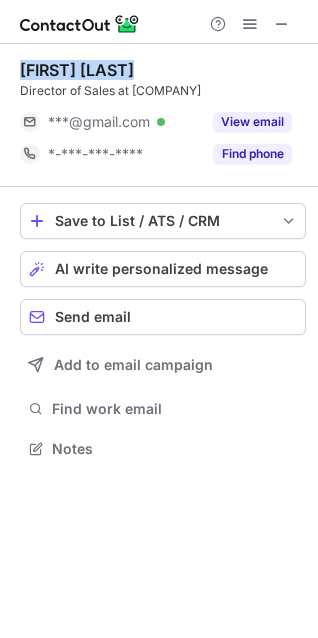 drag, startPoint x: 36, startPoint y: 68, endPoint x: 148, endPoint y: 69, distance: 112.00446 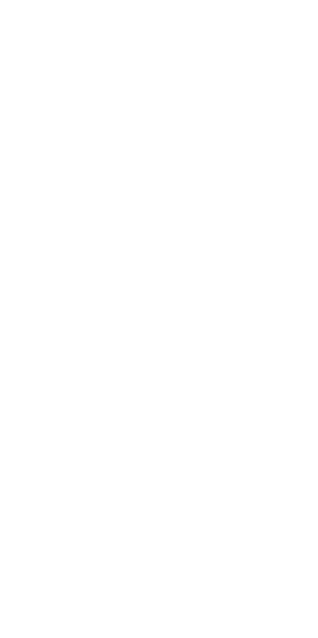 scroll, scrollTop: 0, scrollLeft: 0, axis: both 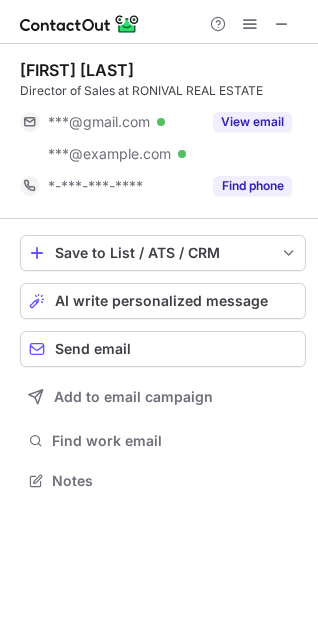 click on "[FIRST] [LAST]" at bounding box center (77, 70) 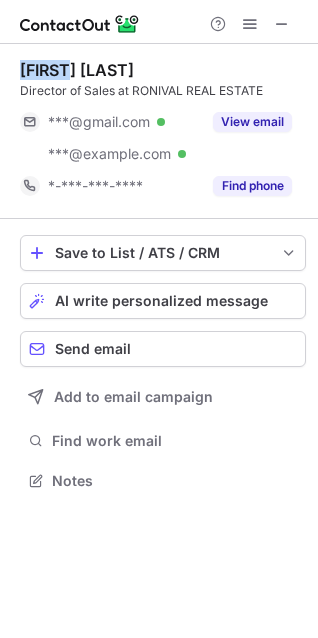 copy on "[FIRST]" 